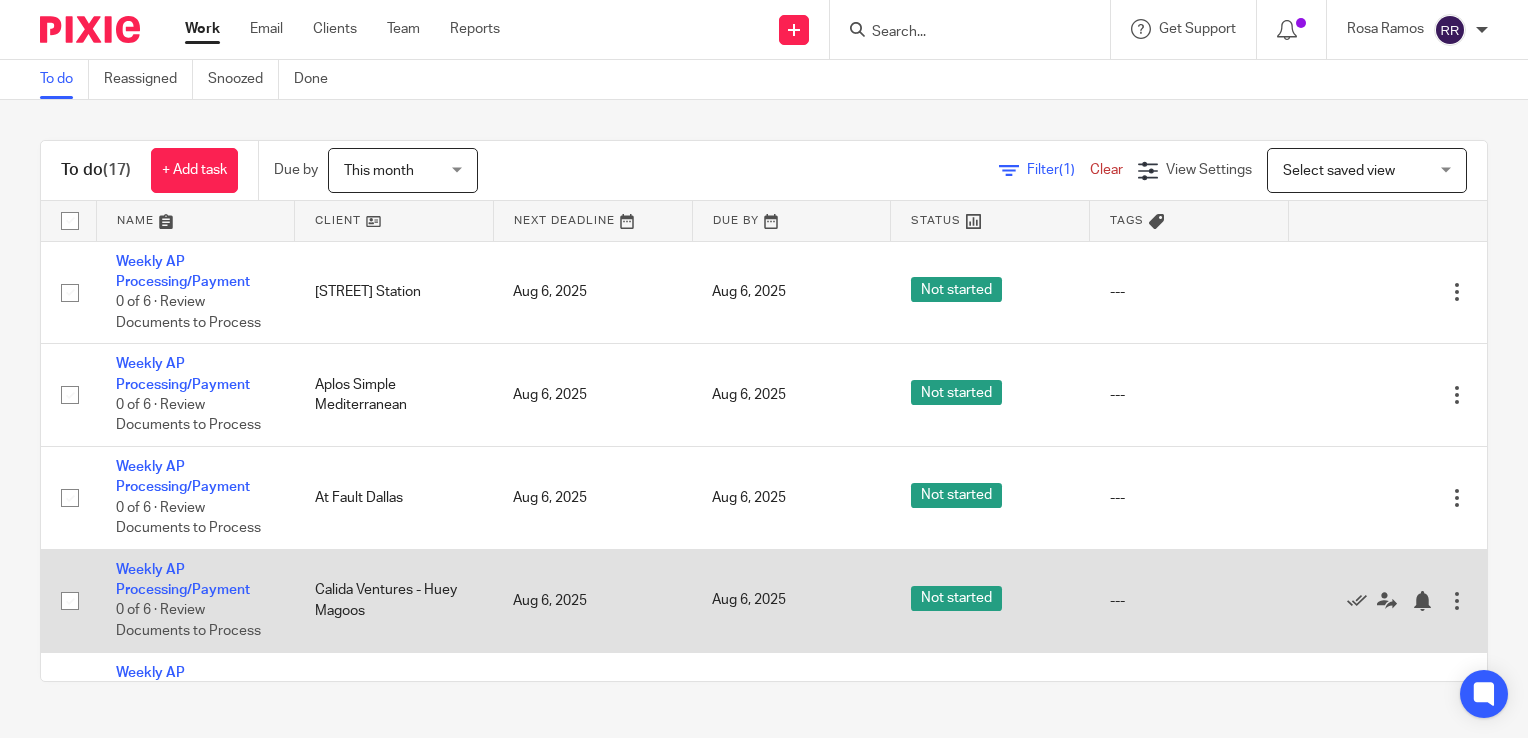 scroll, scrollTop: 0, scrollLeft: 0, axis: both 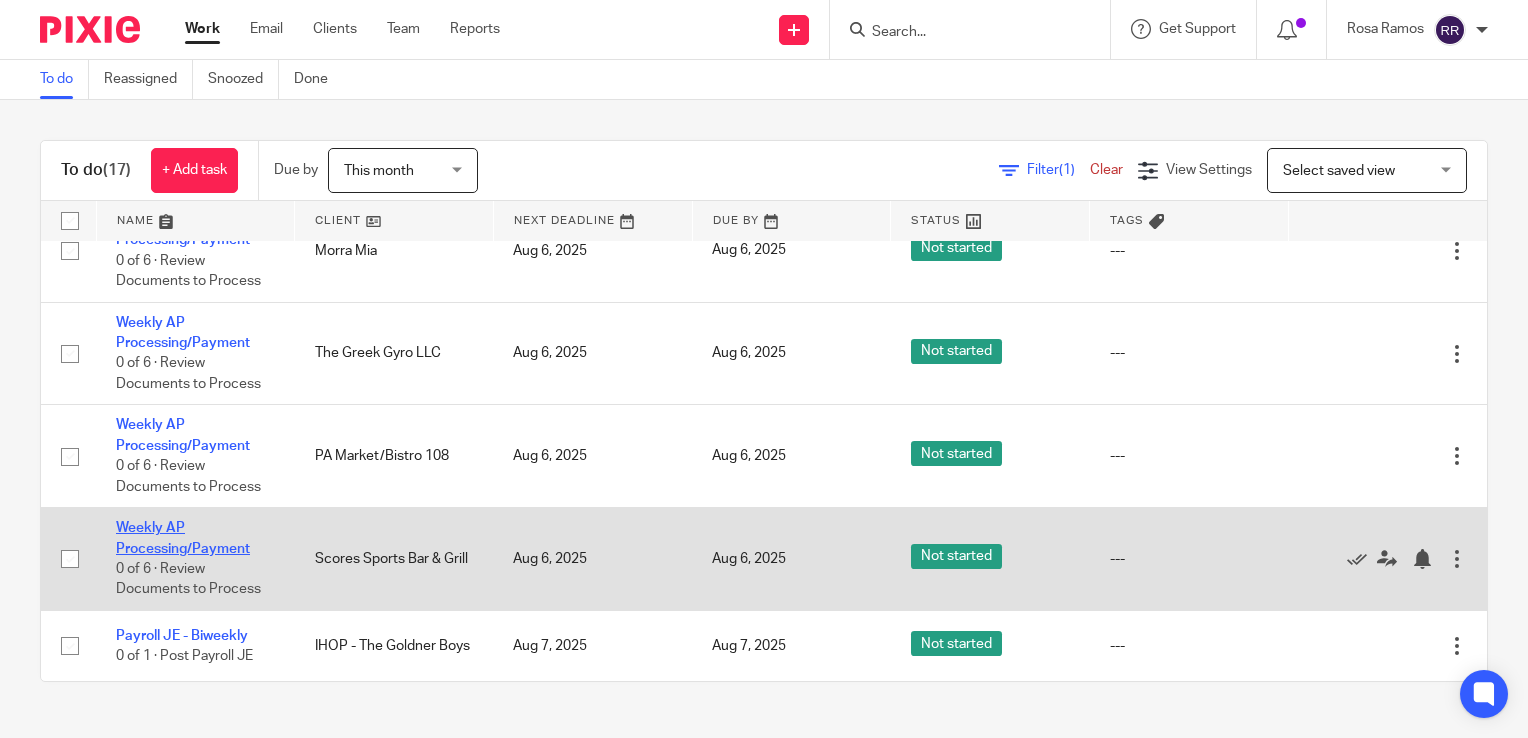 click on "Weekly AP Processing/Payment" at bounding box center [183, 538] 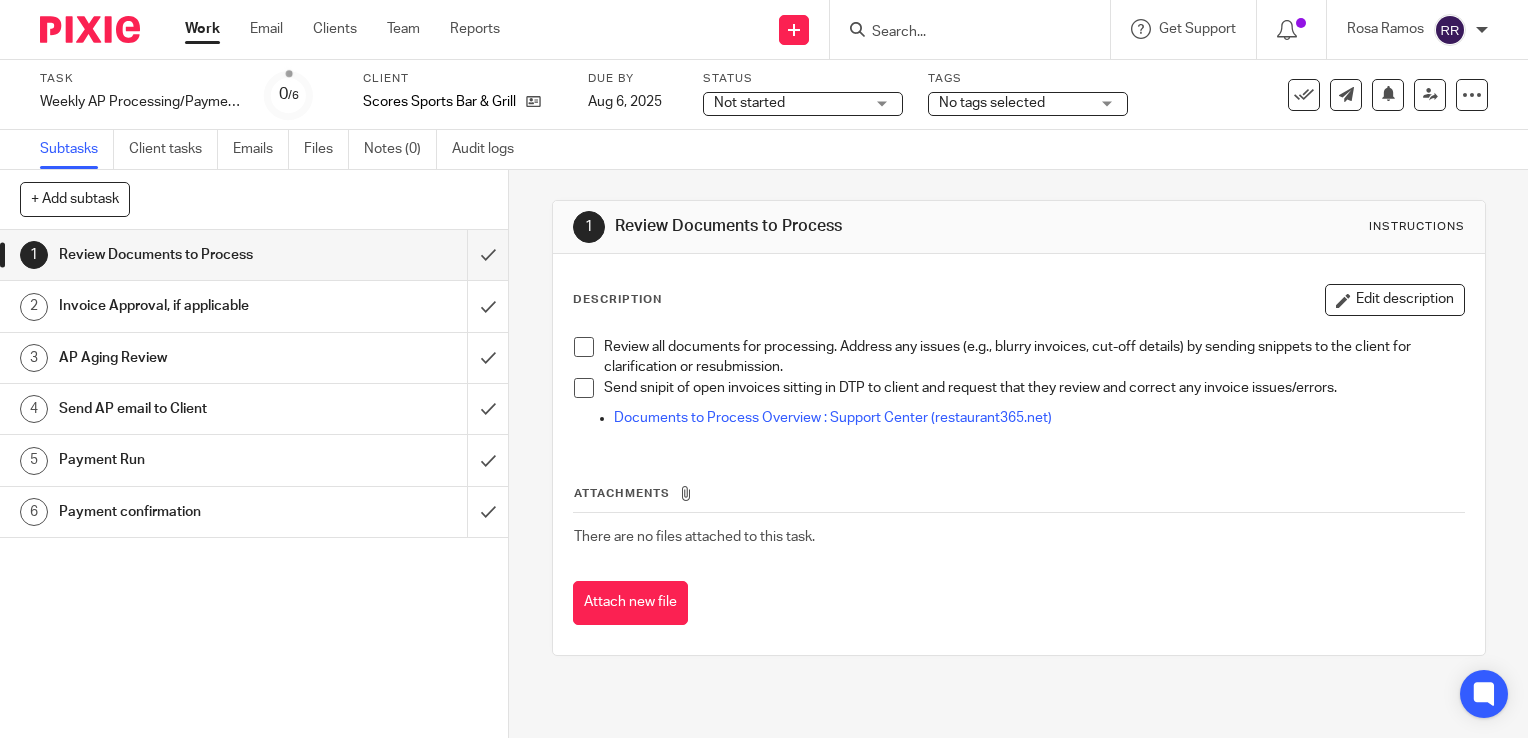 scroll, scrollTop: 0, scrollLeft: 0, axis: both 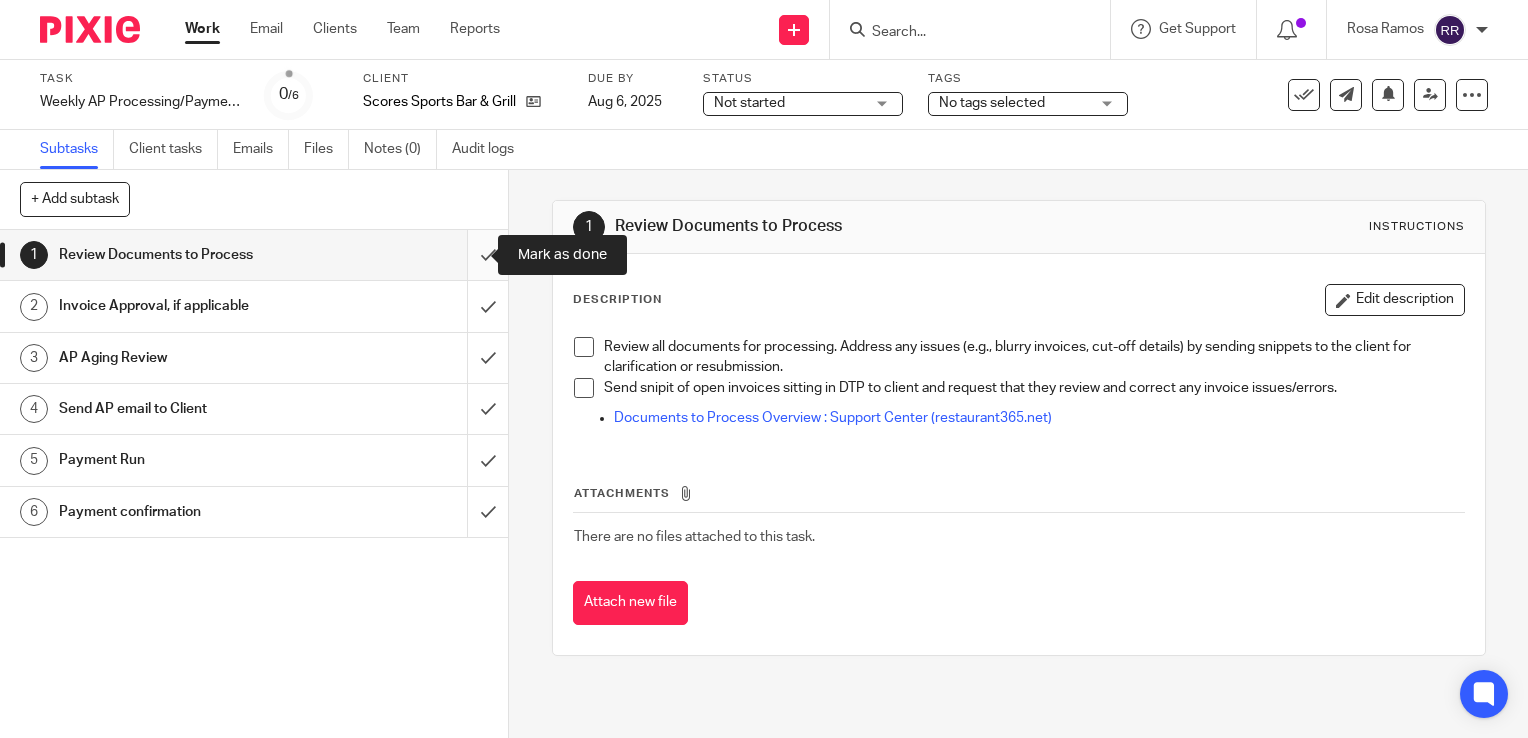 click at bounding box center (254, 255) 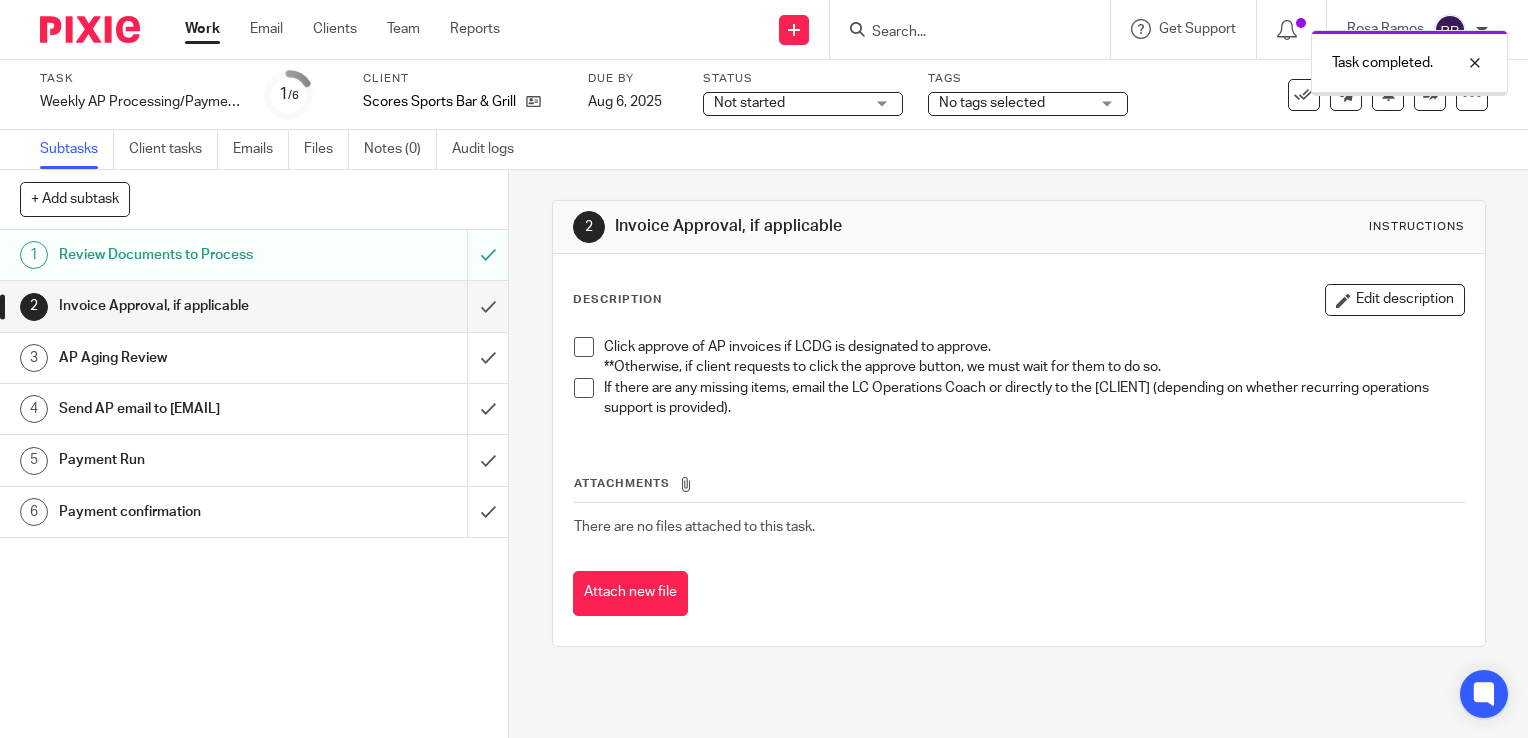 scroll, scrollTop: 0, scrollLeft: 0, axis: both 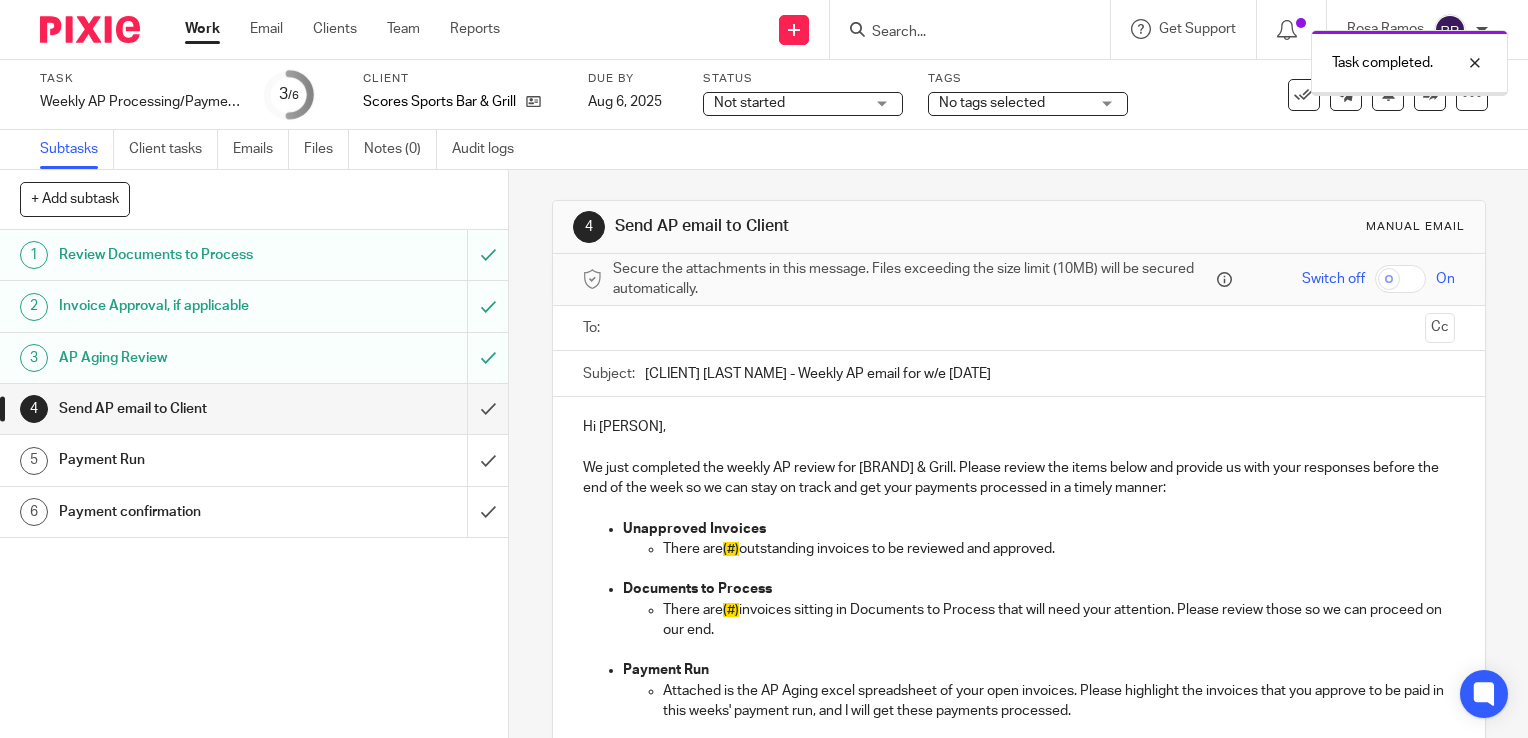 click at bounding box center [254, 409] 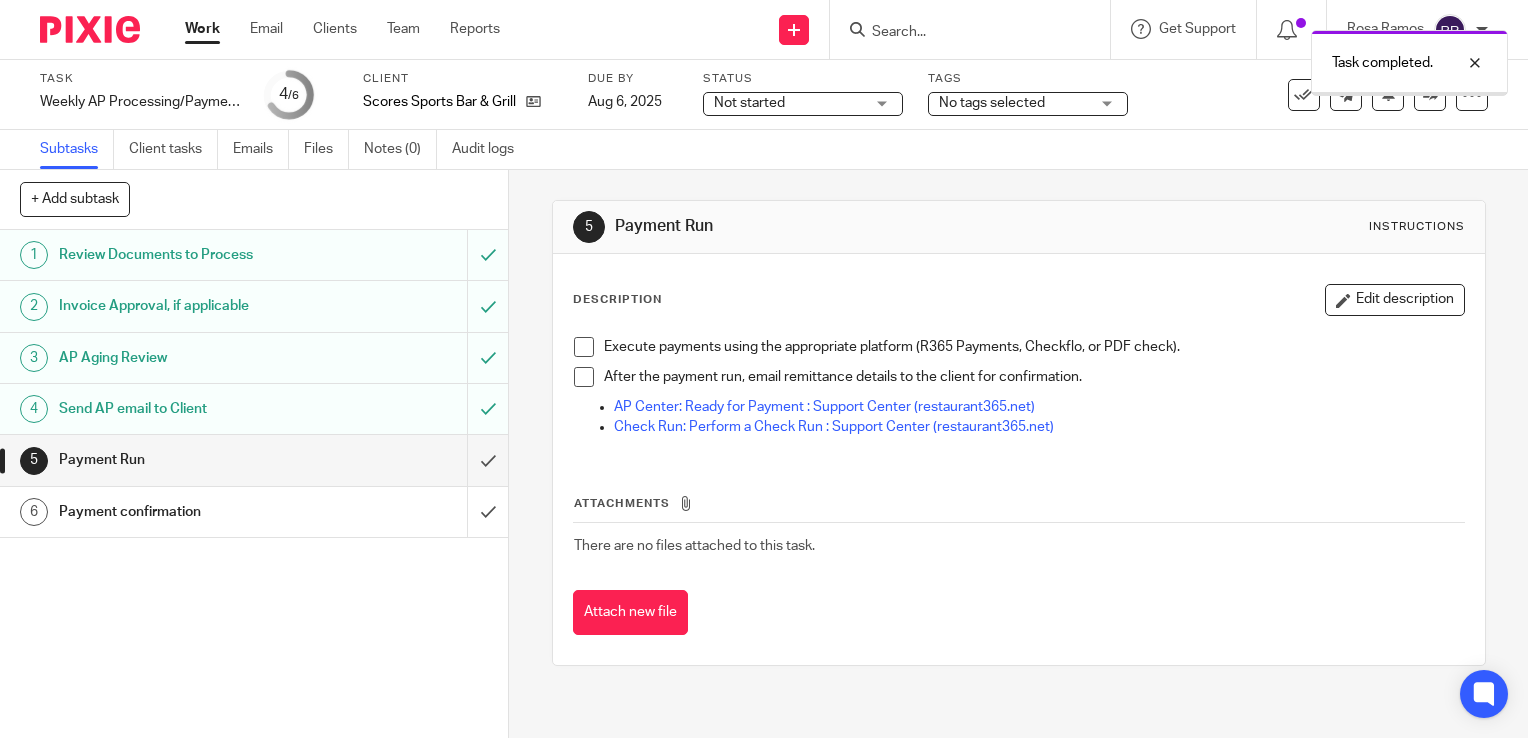 scroll, scrollTop: 0, scrollLeft: 0, axis: both 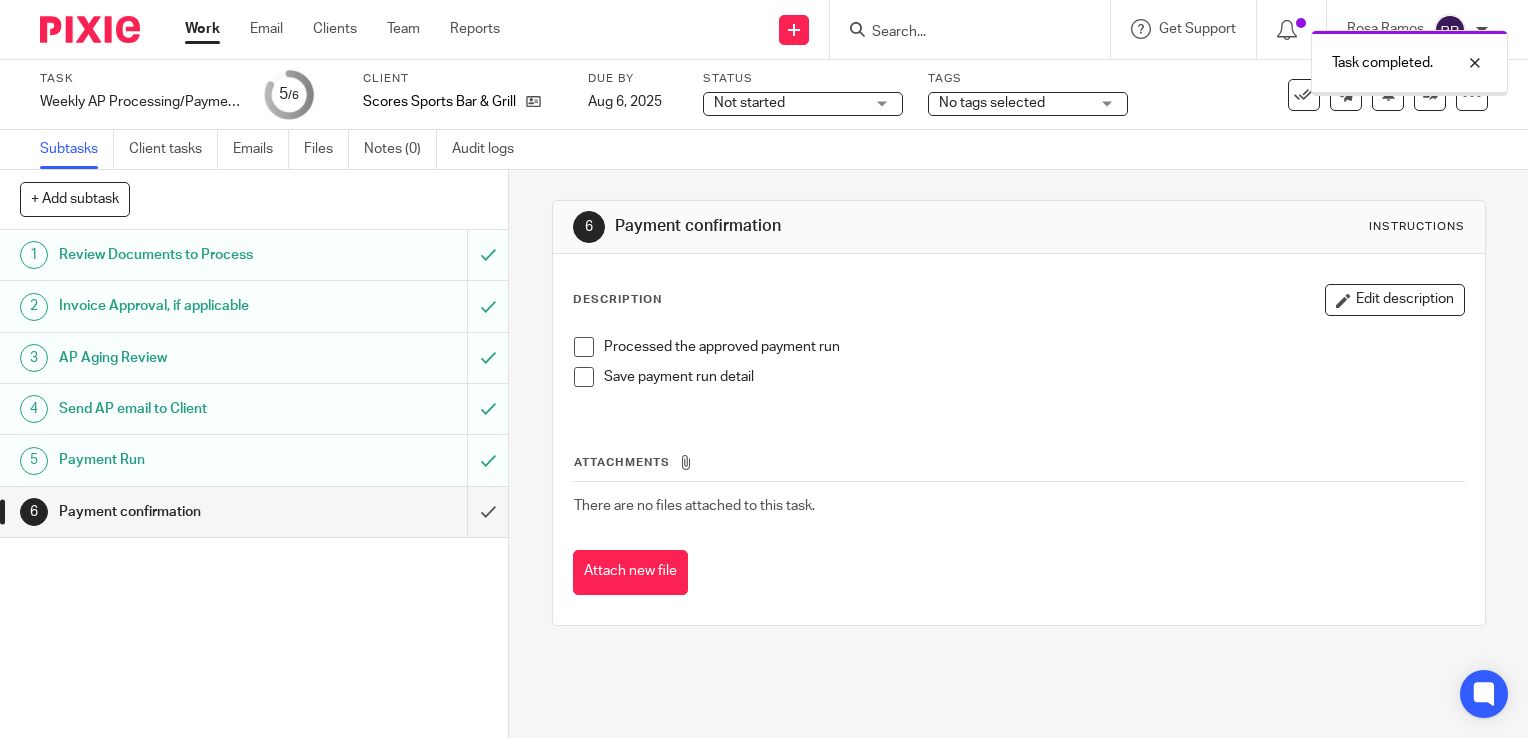 click at bounding box center [254, 512] 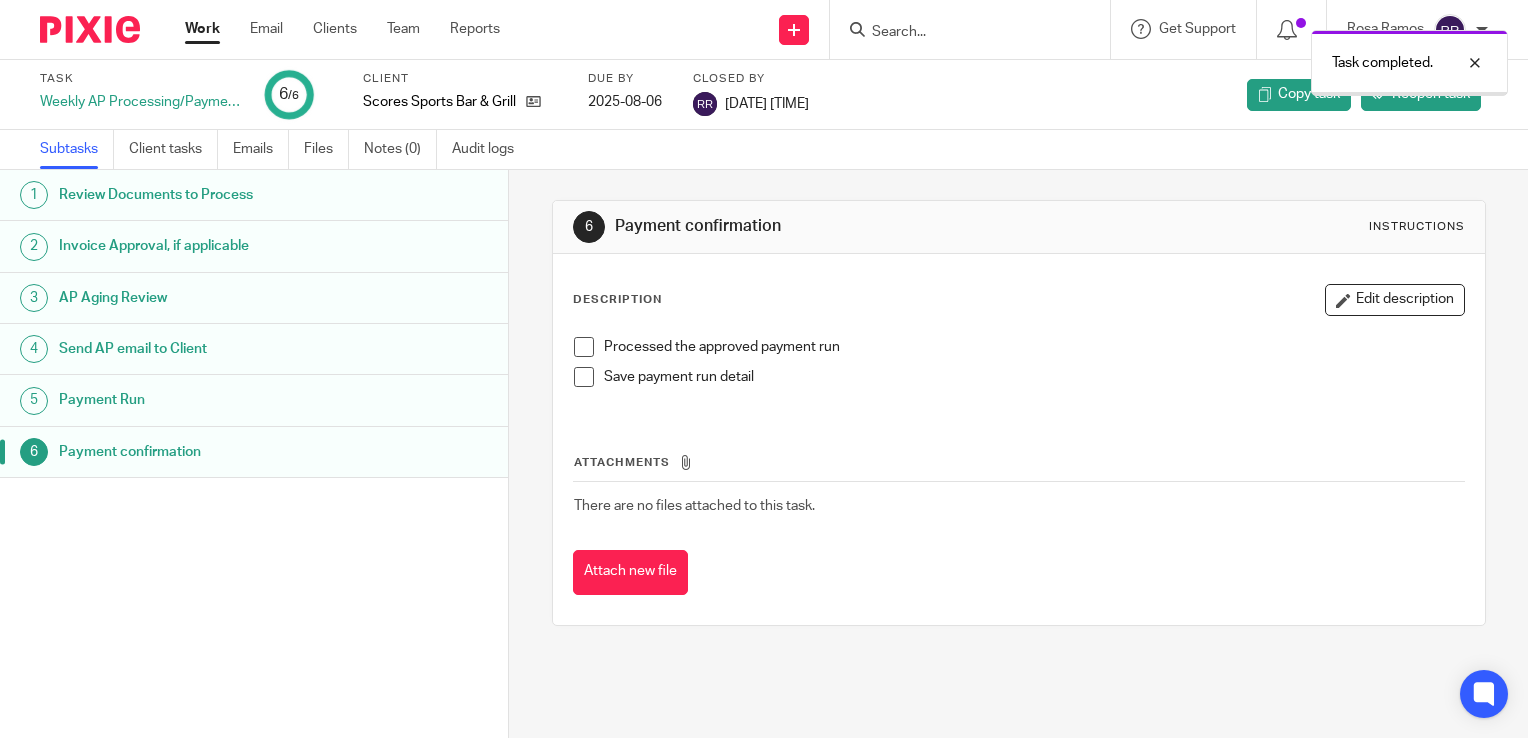 scroll, scrollTop: 0, scrollLeft: 0, axis: both 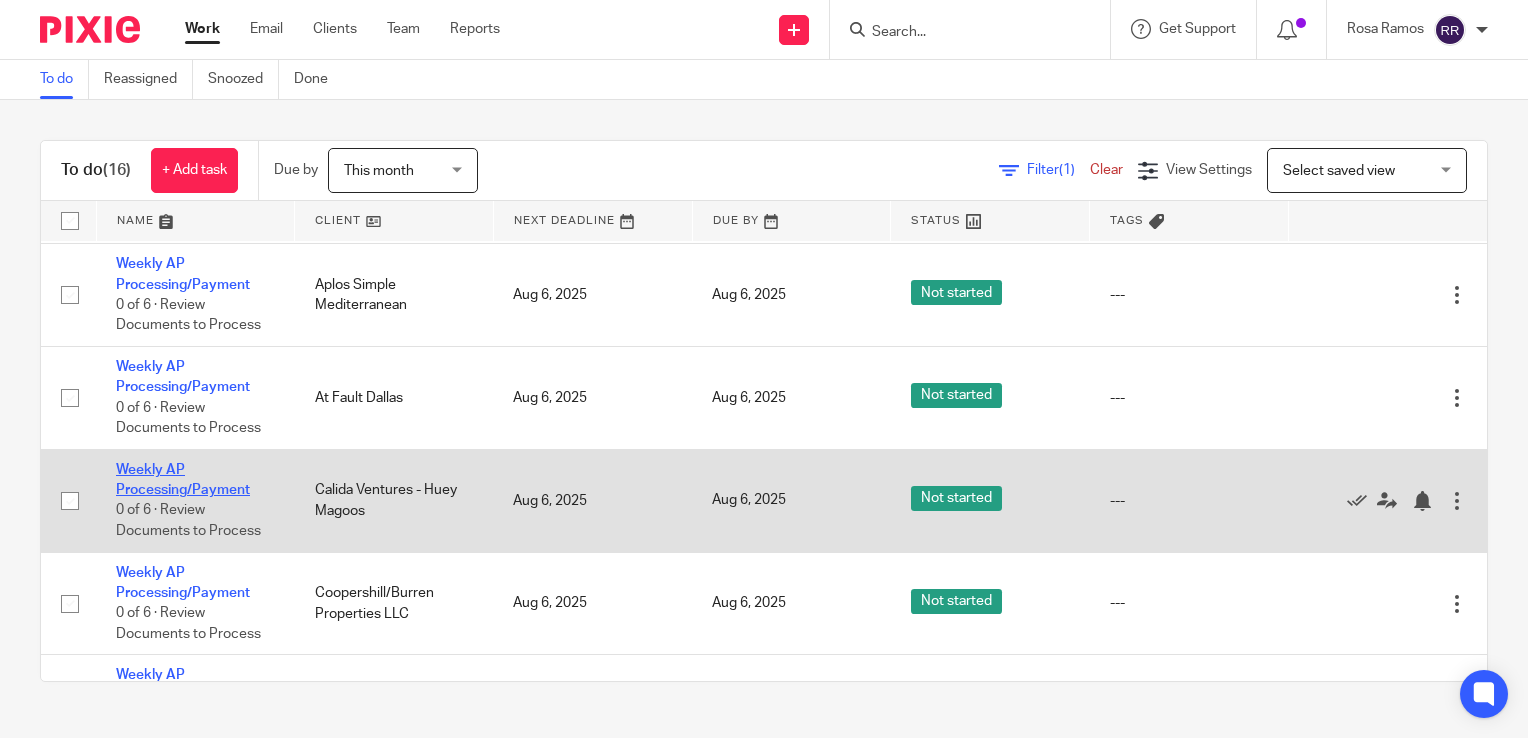 click on "Weekly AP Processing/Payment" at bounding box center [183, 480] 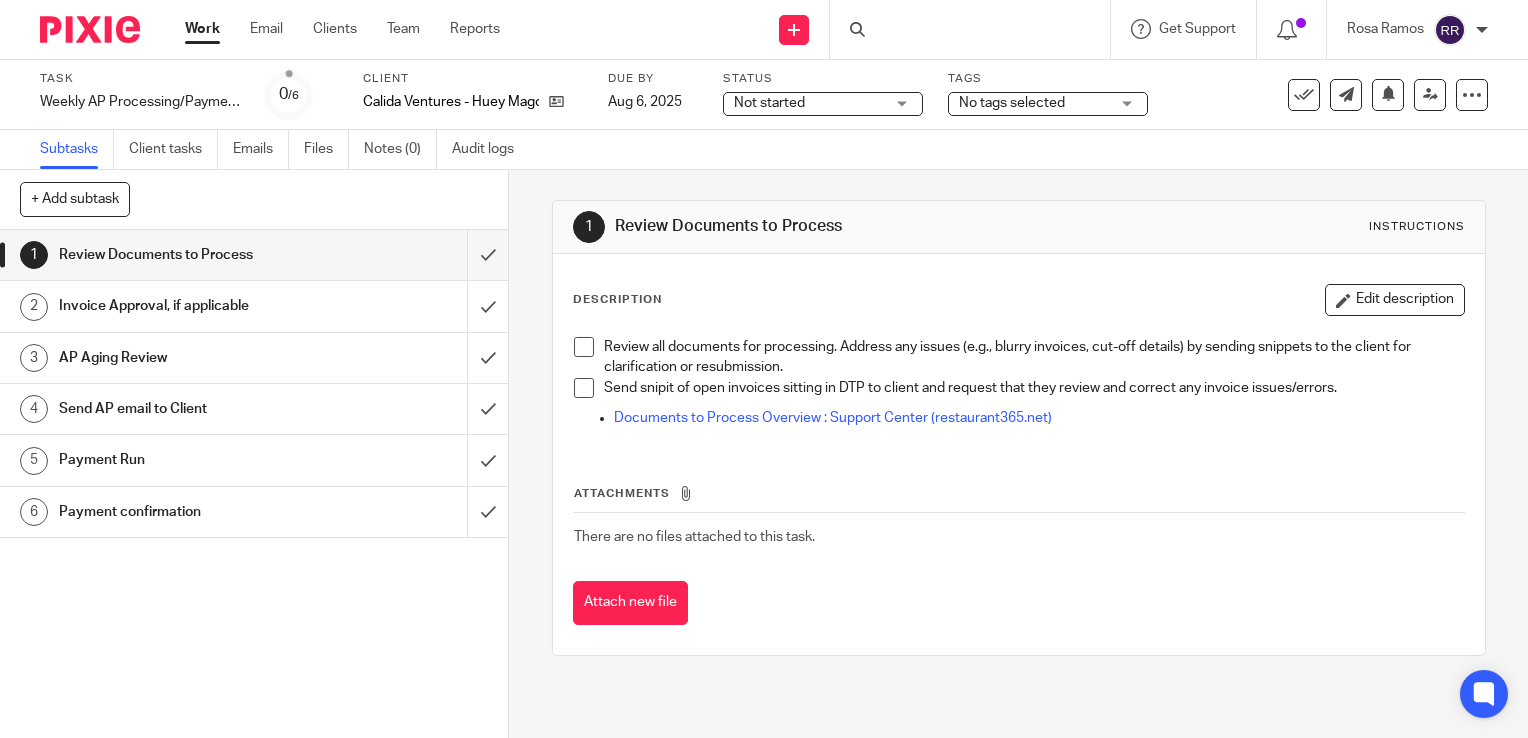 scroll, scrollTop: 0, scrollLeft: 0, axis: both 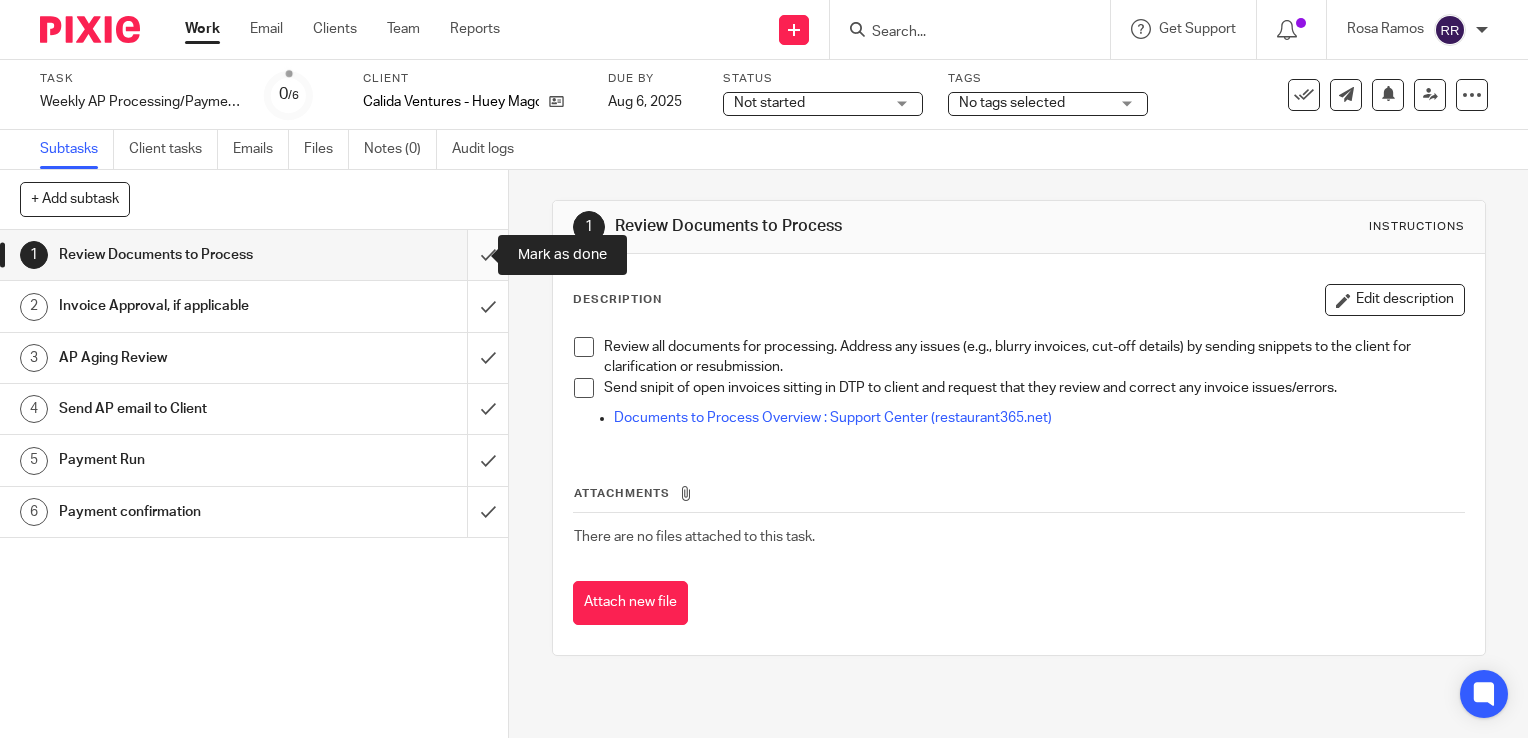 click at bounding box center [254, 255] 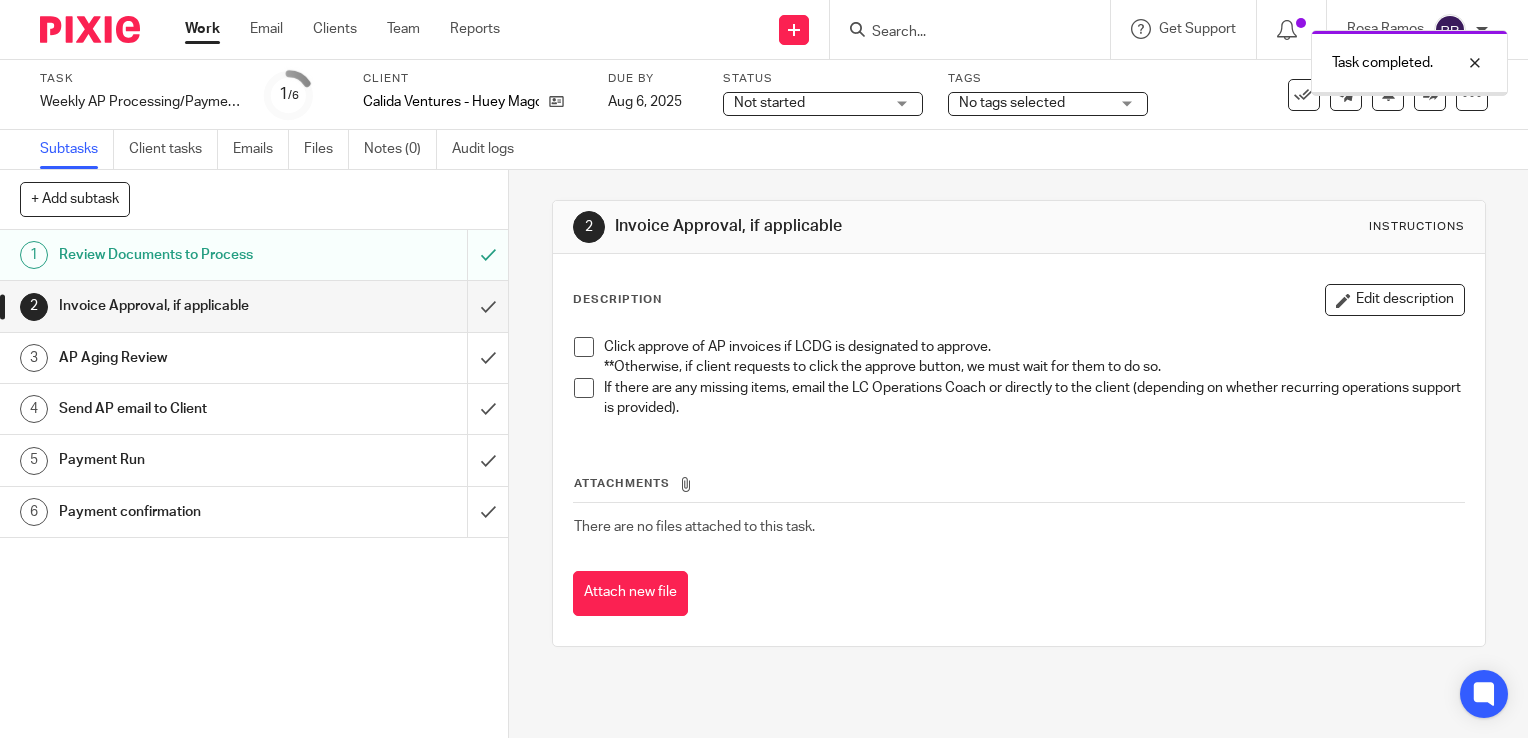 scroll, scrollTop: 0, scrollLeft: 0, axis: both 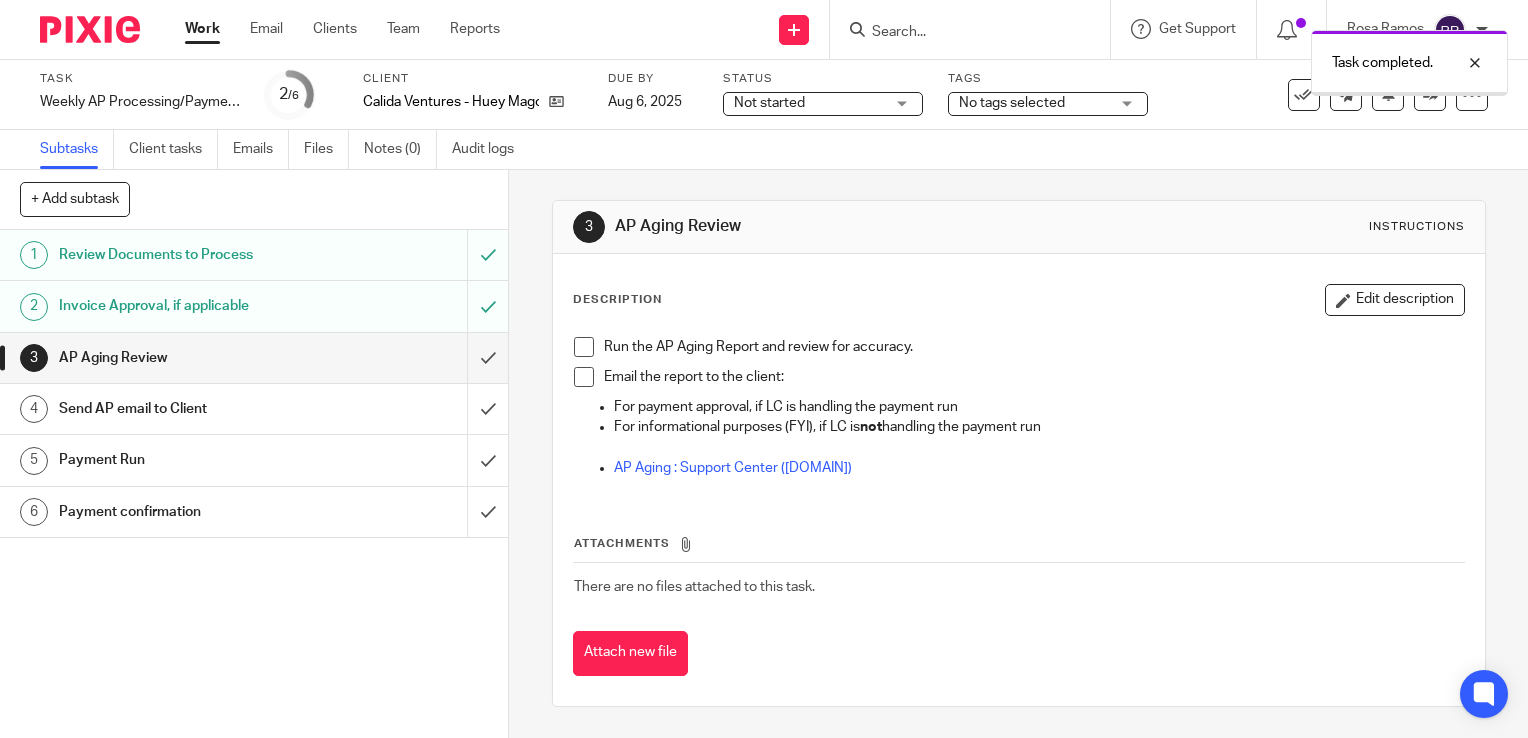 click on "Work" at bounding box center (202, 29) 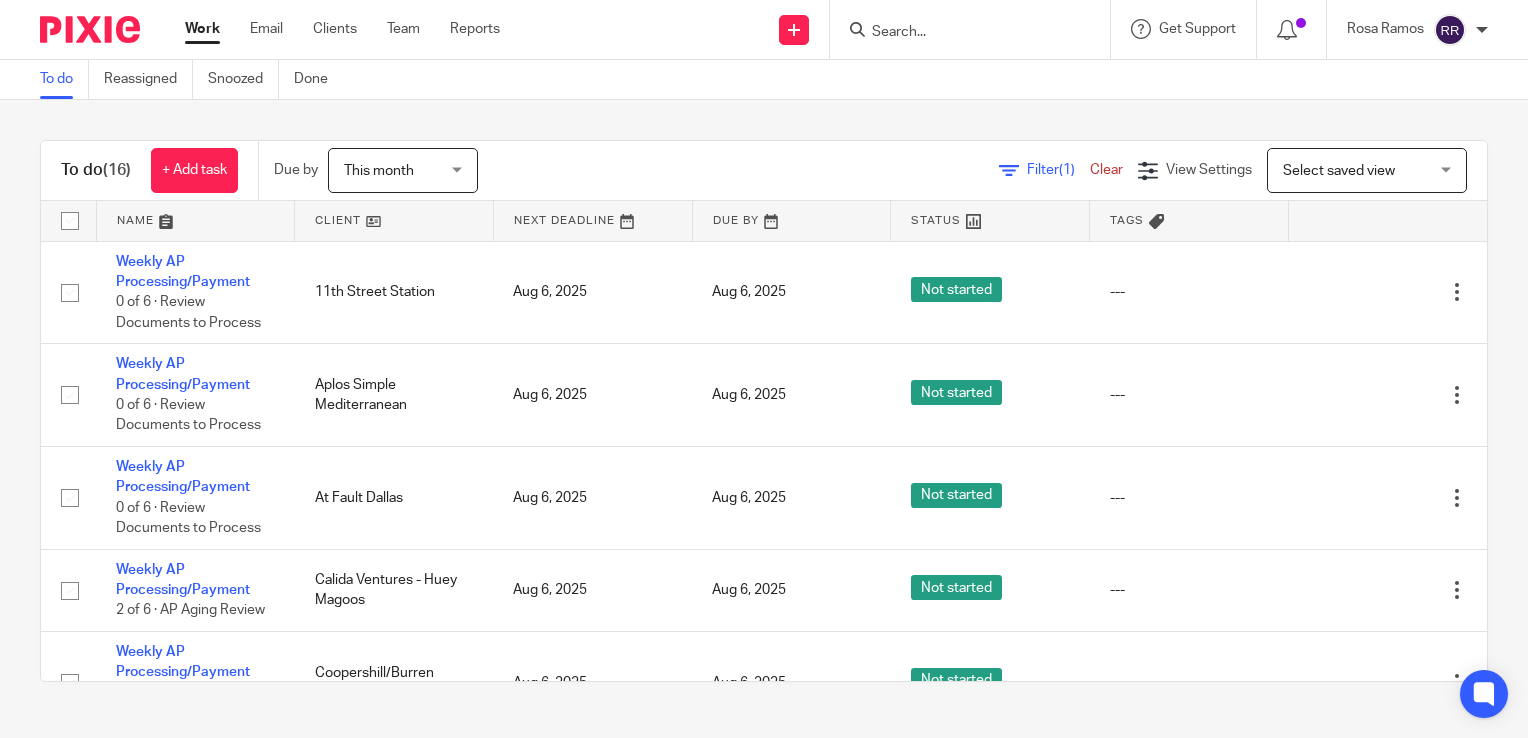 scroll, scrollTop: 0, scrollLeft: 0, axis: both 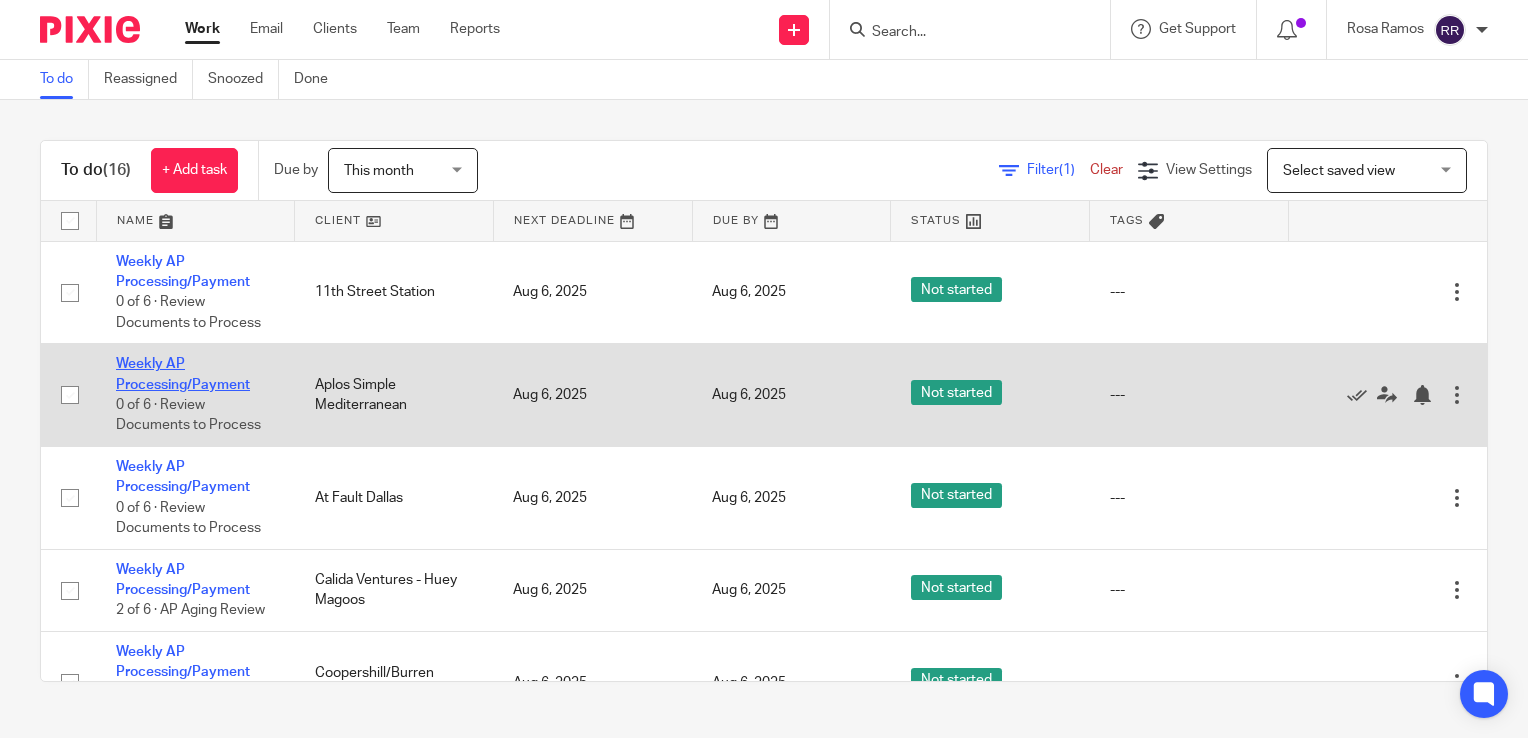 click on "Weekly AP Processing/Payment" at bounding box center (183, 374) 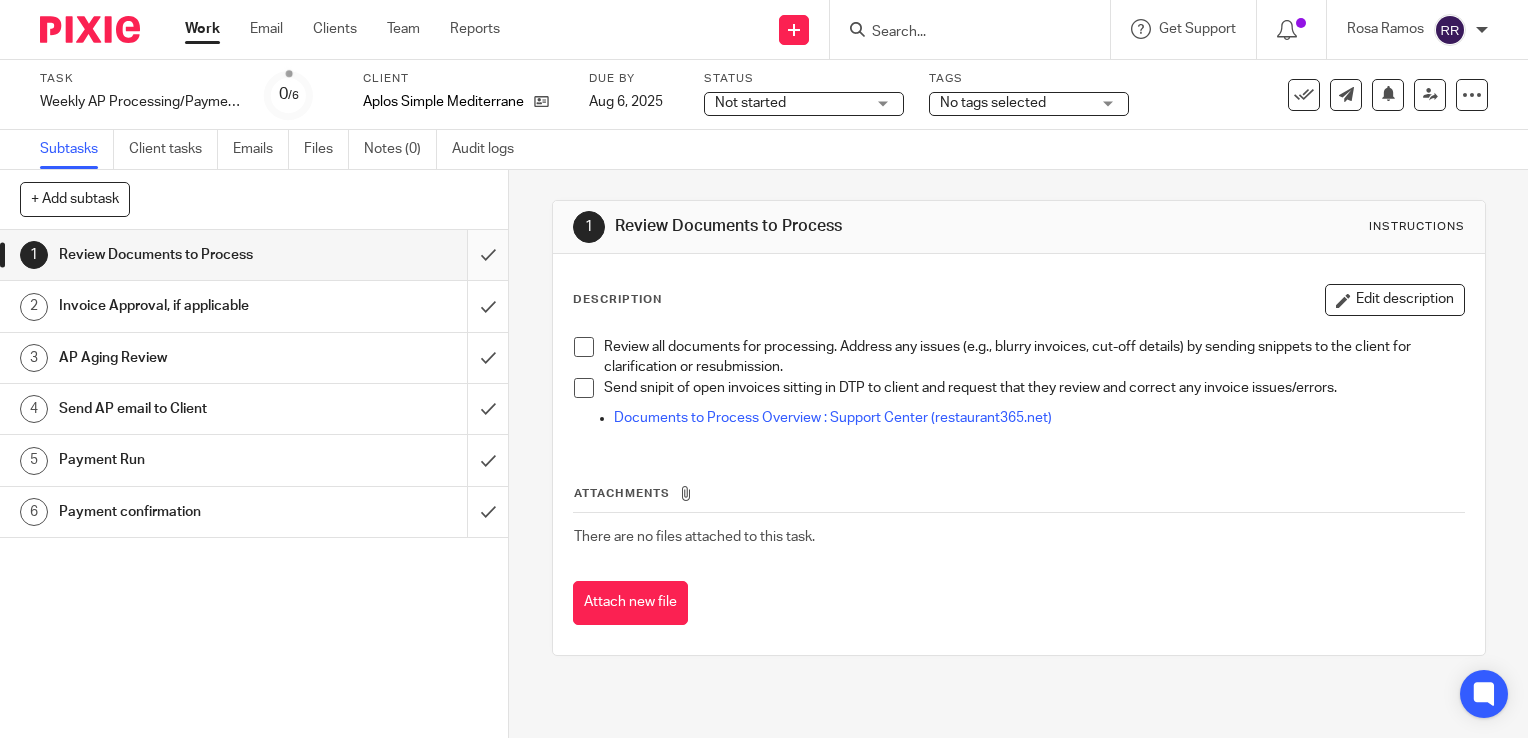 scroll, scrollTop: 0, scrollLeft: 0, axis: both 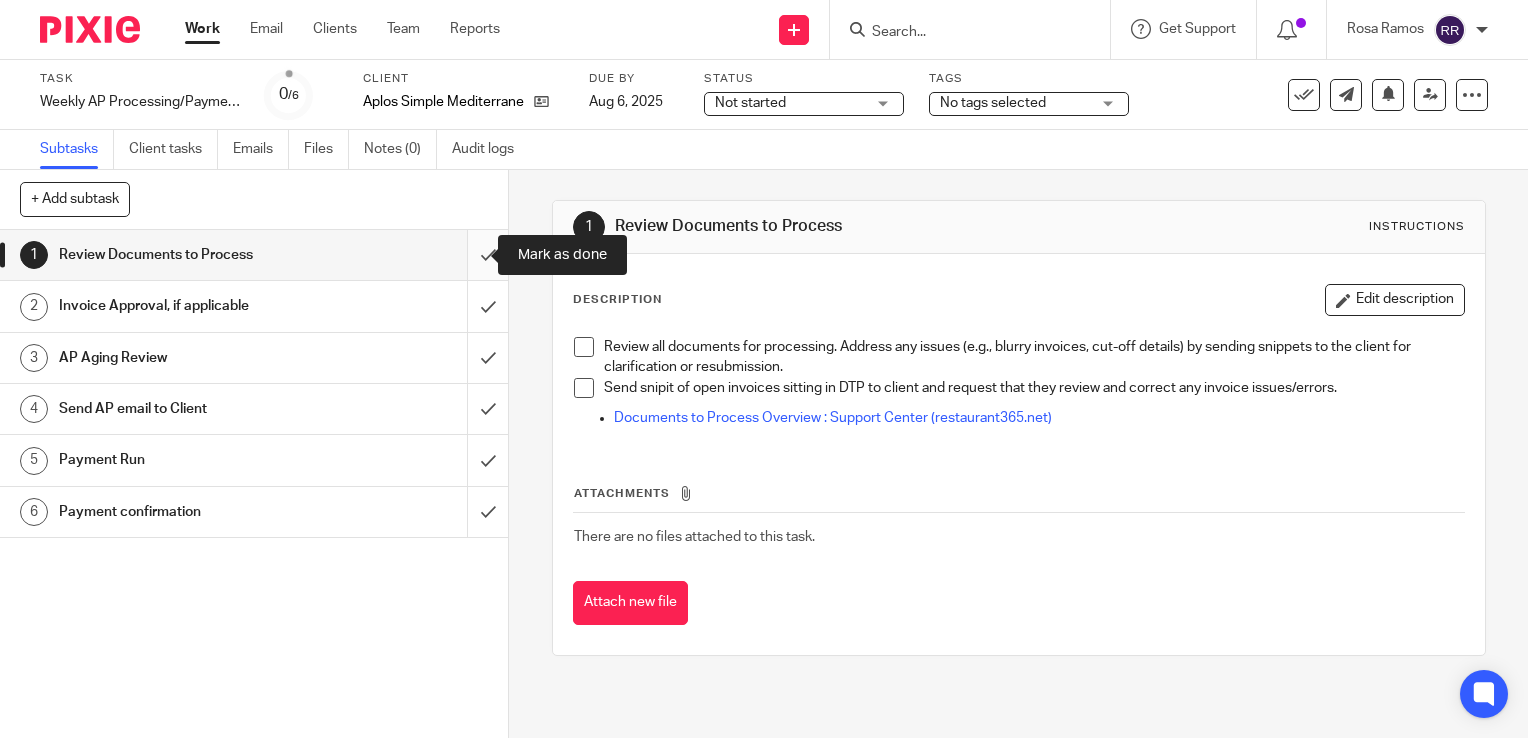 click at bounding box center [254, 255] 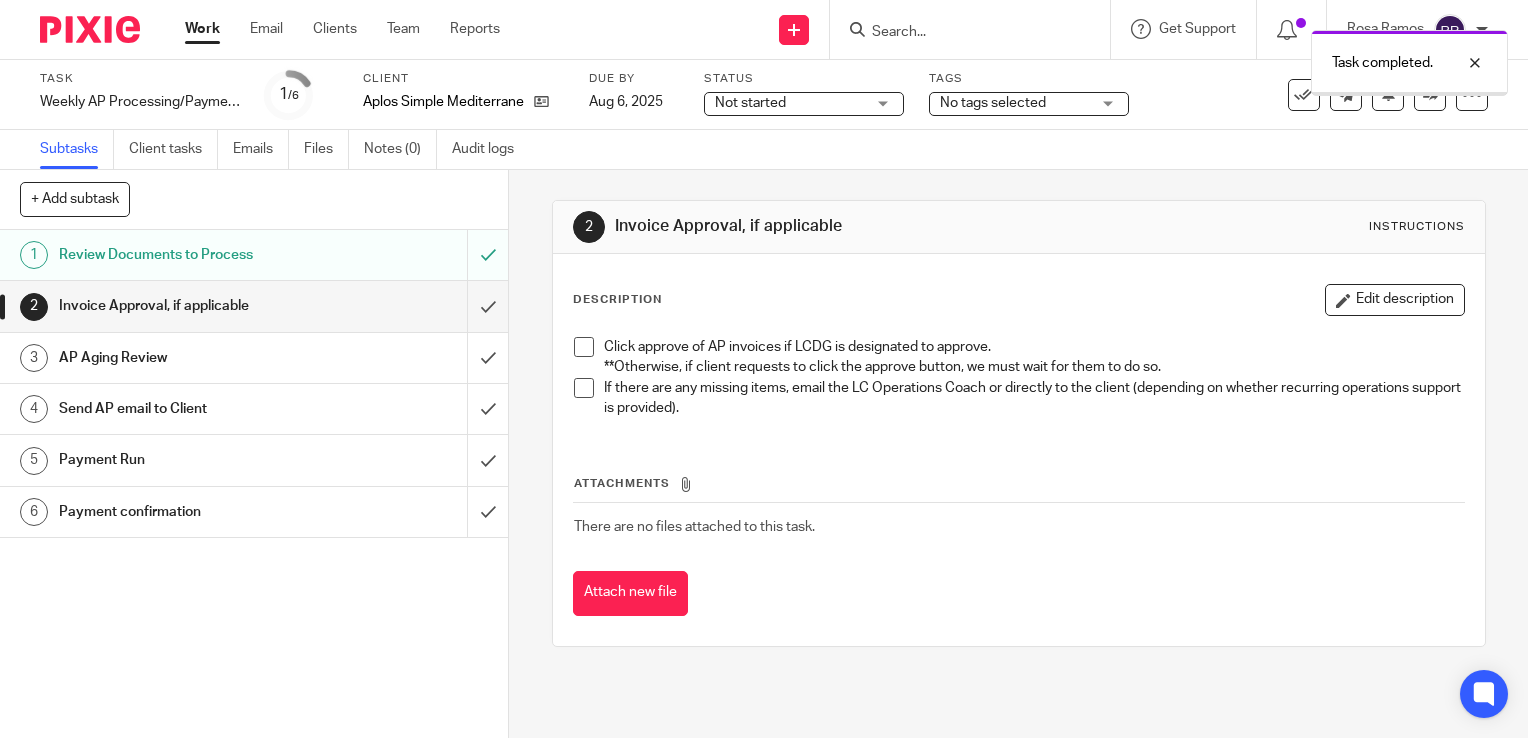 scroll, scrollTop: 0, scrollLeft: 0, axis: both 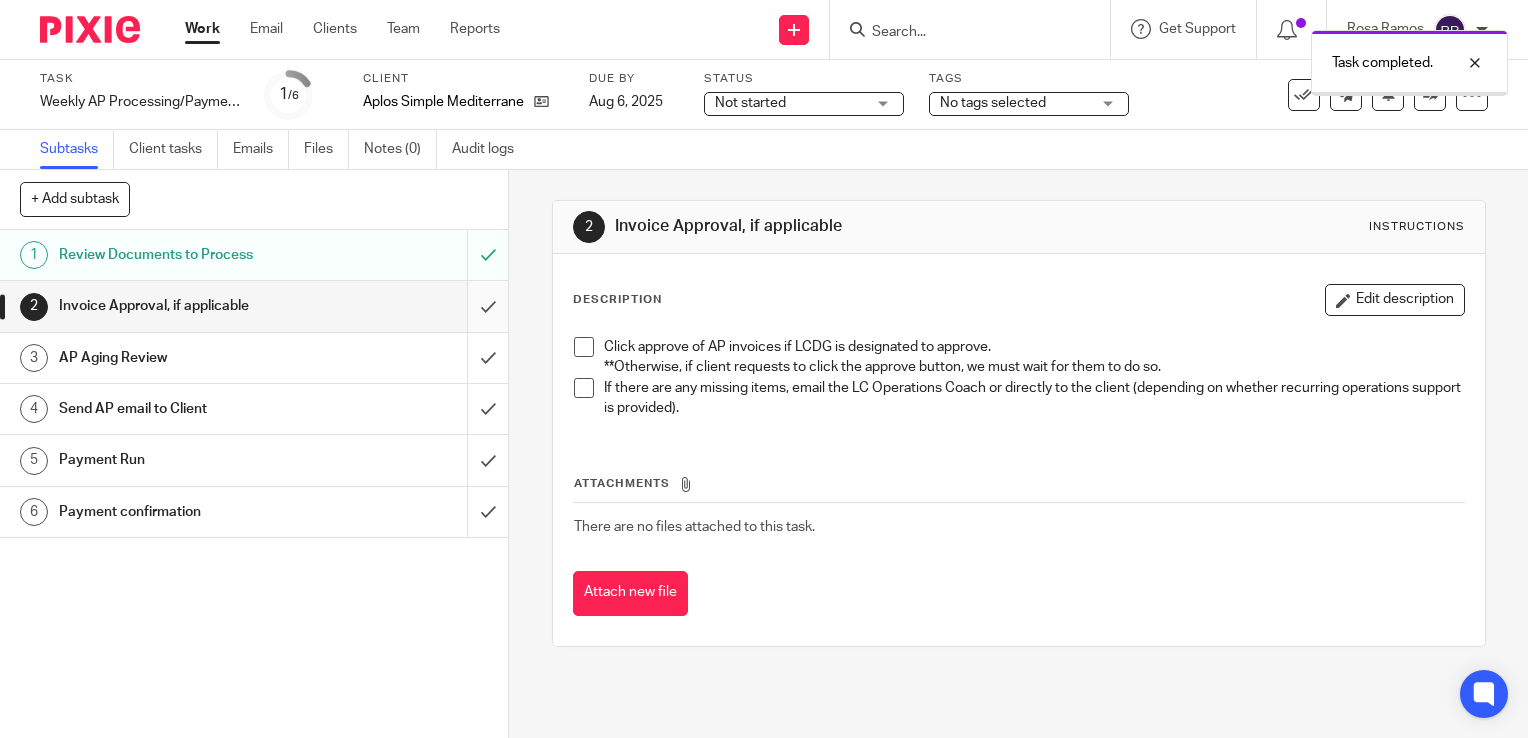 click at bounding box center (254, 306) 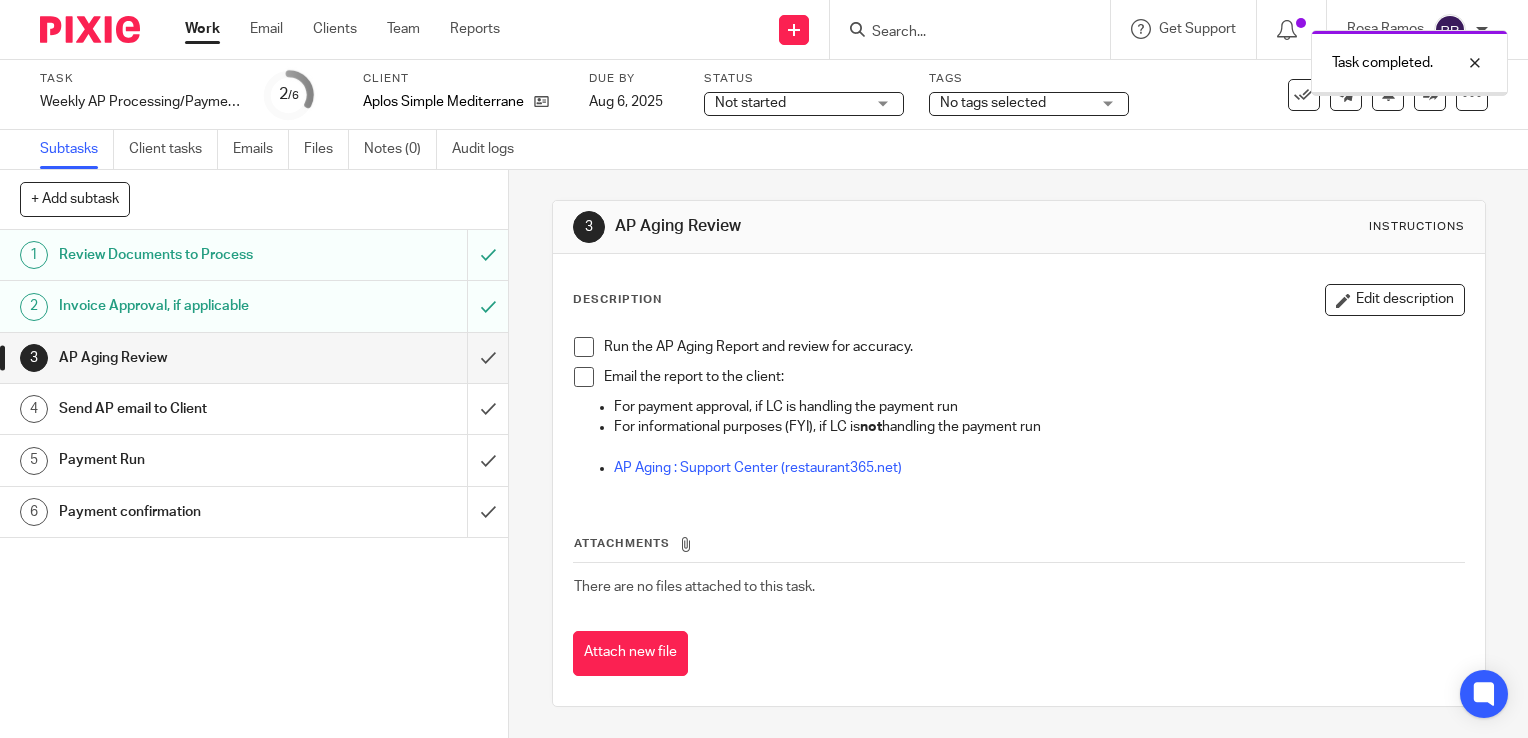 scroll, scrollTop: 0, scrollLeft: 0, axis: both 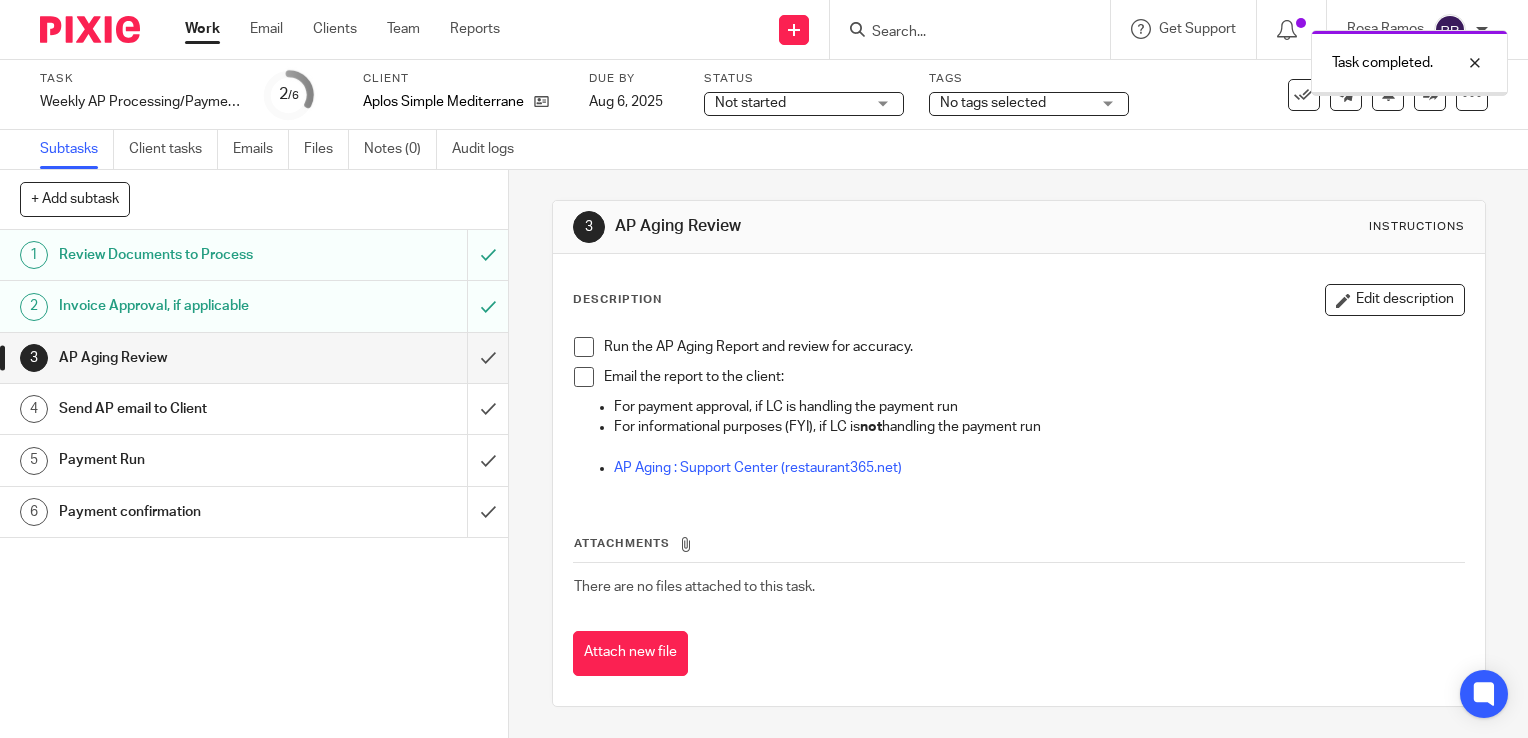 click on "Work" at bounding box center [202, 29] 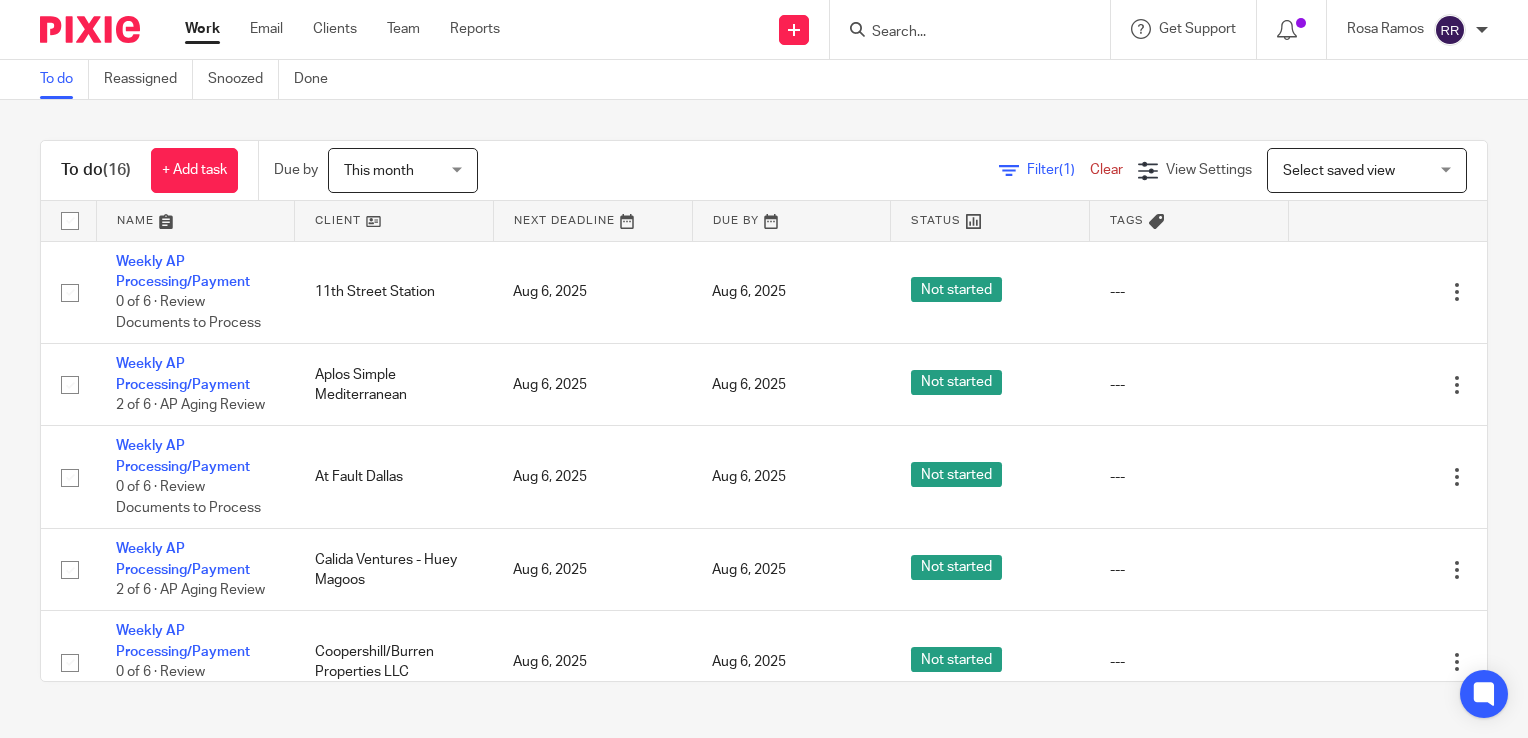 scroll, scrollTop: 0, scrollLeft: 0, axis: both 